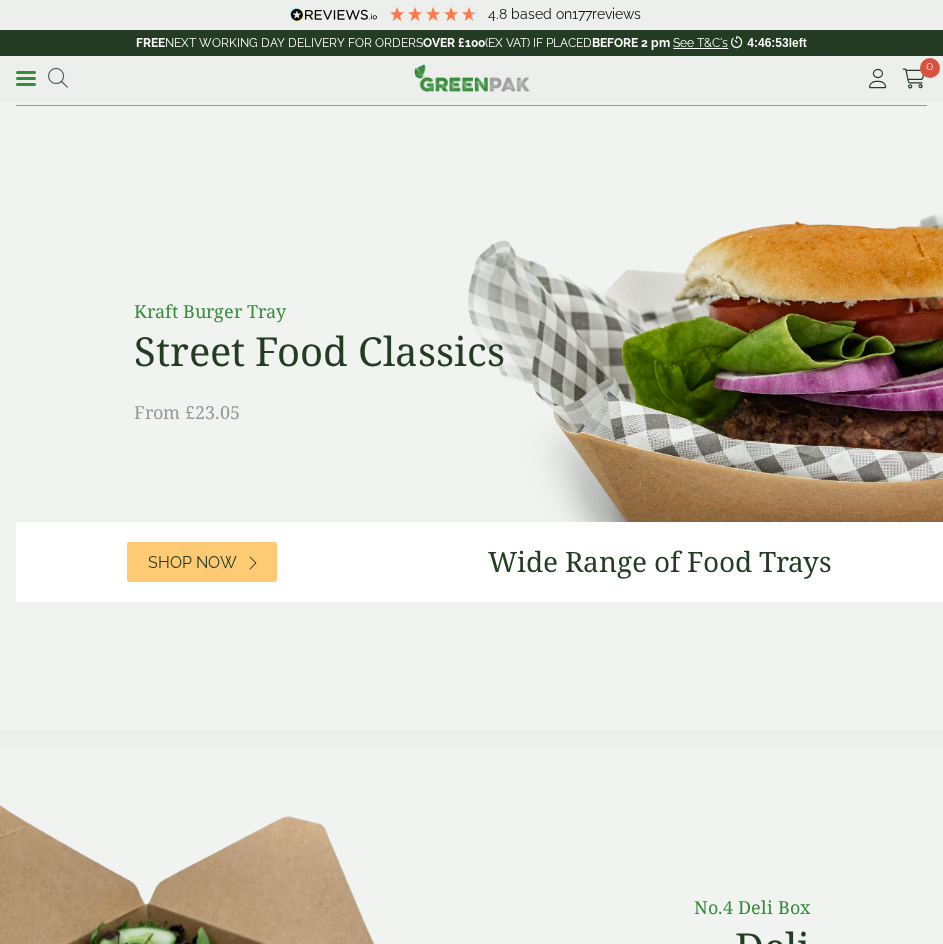 scroll, scrollTop: 0, scrollLeft: 0, axis: both 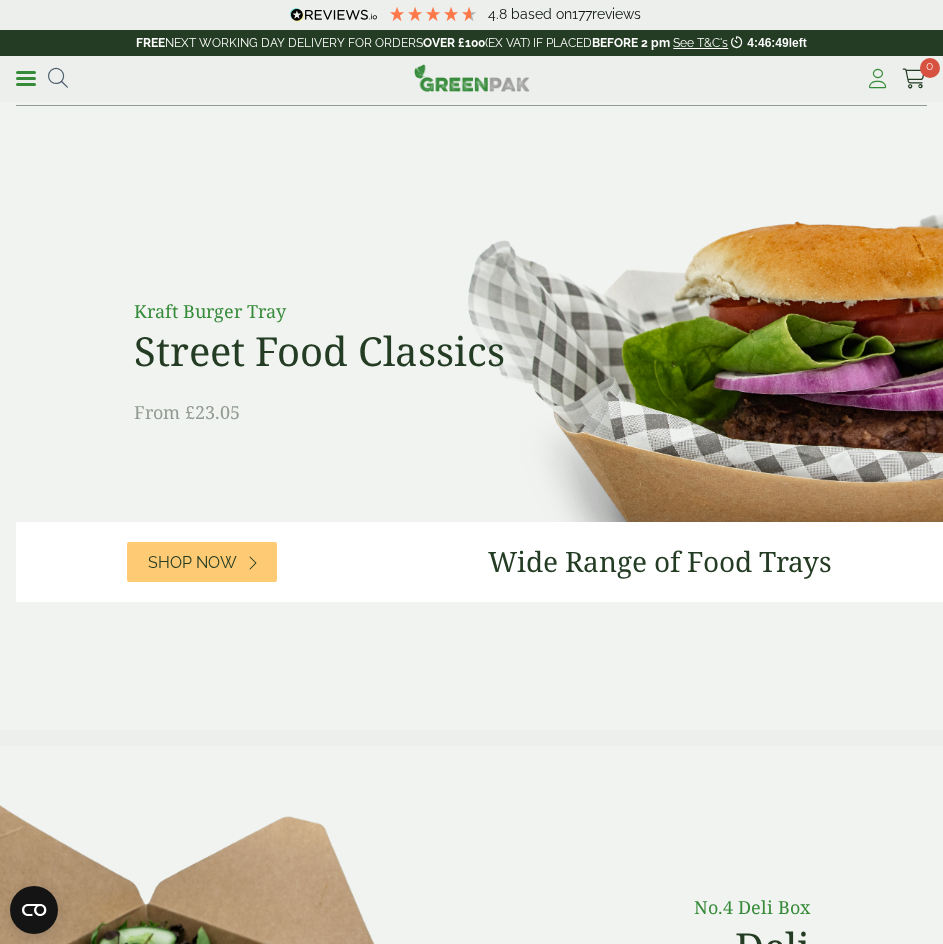click at bounding box center [877, 79] 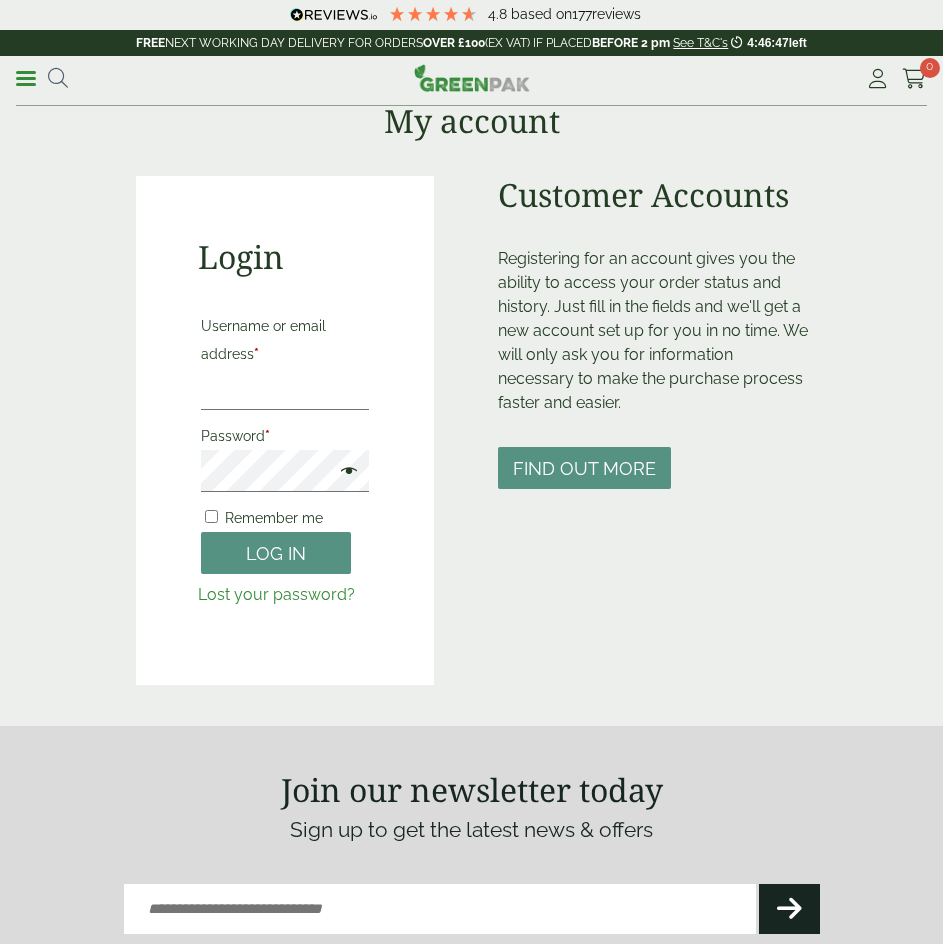 scroll, scrollTop: 0, scrollLeft: 0, axis: both 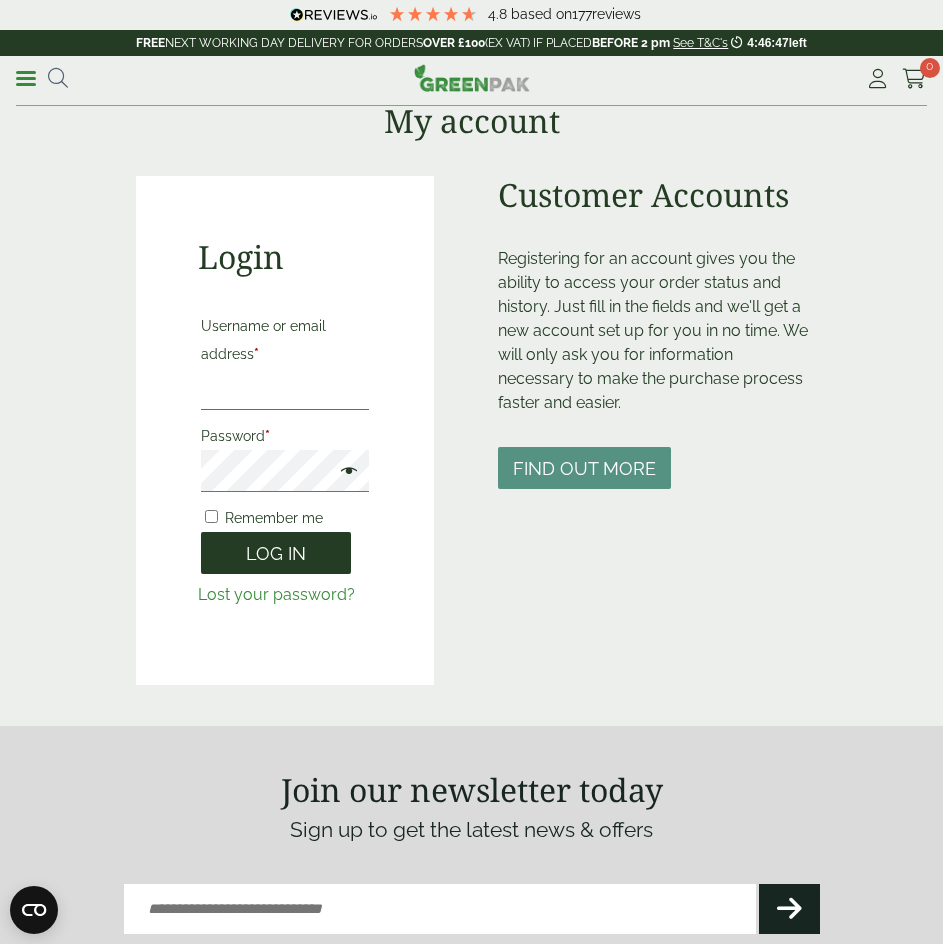 type on "**********" 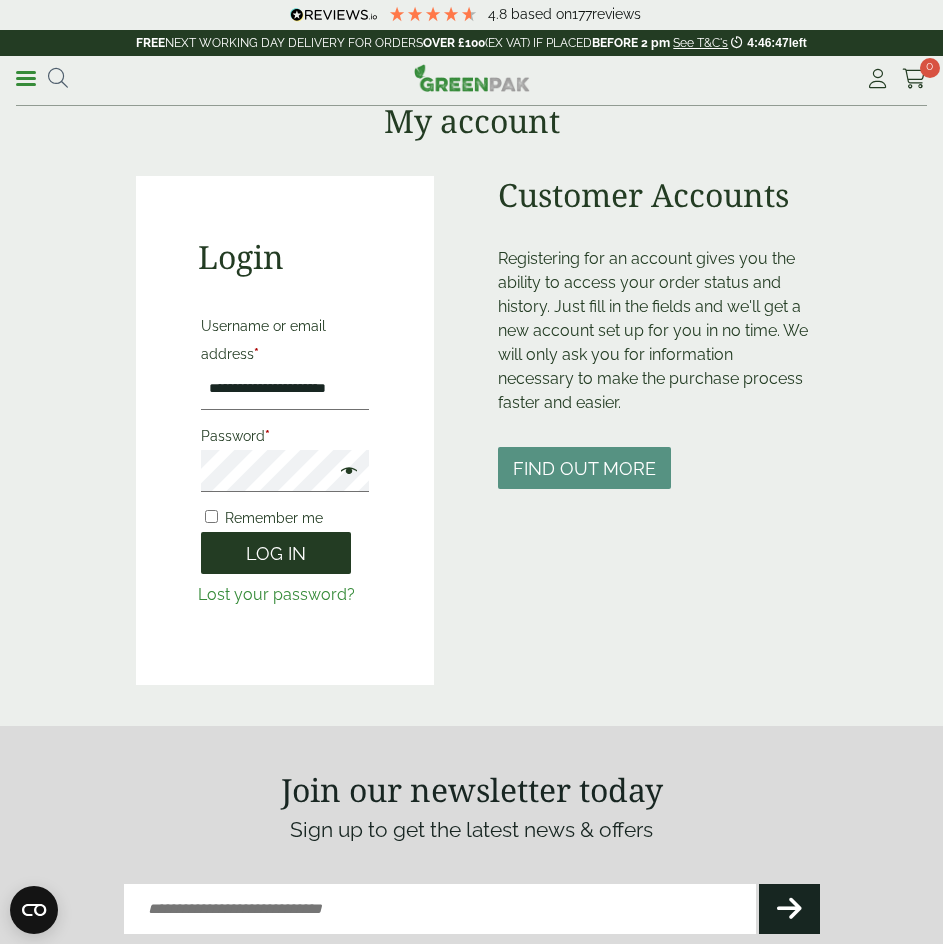 click on "Log in" at bounding box center (276, 553) 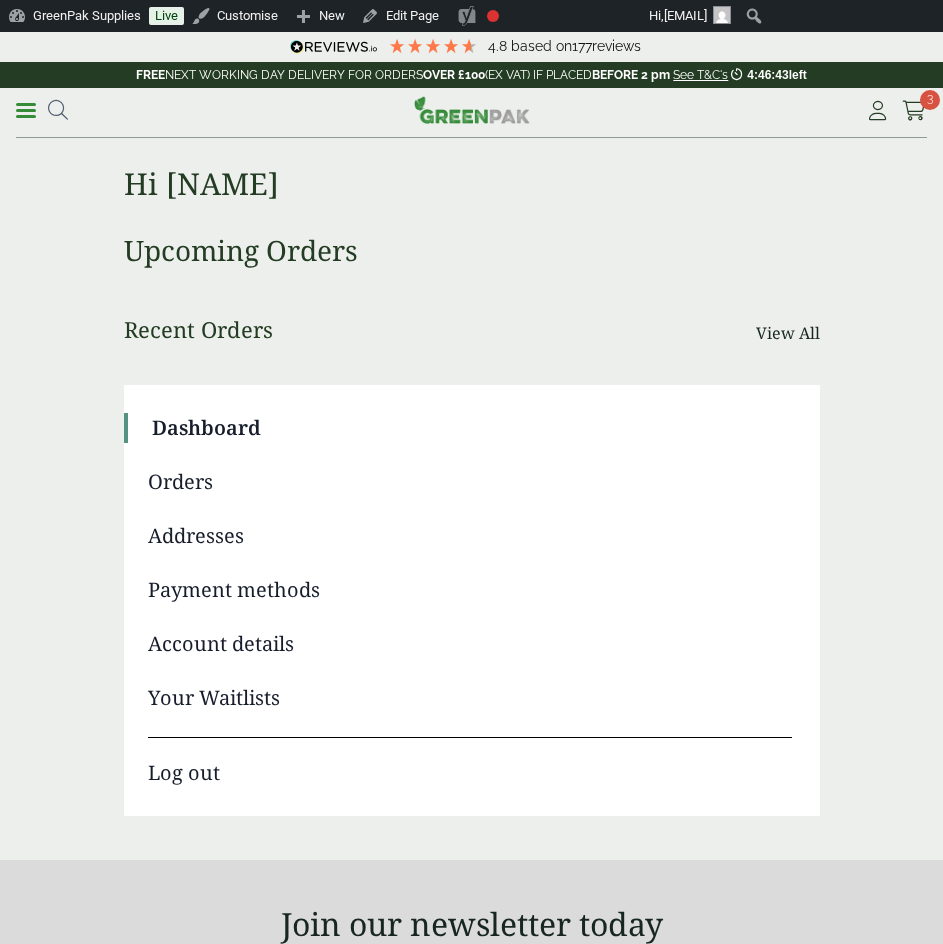 scroll, scrollTop: 0, scrollLeft: 0, axis: both 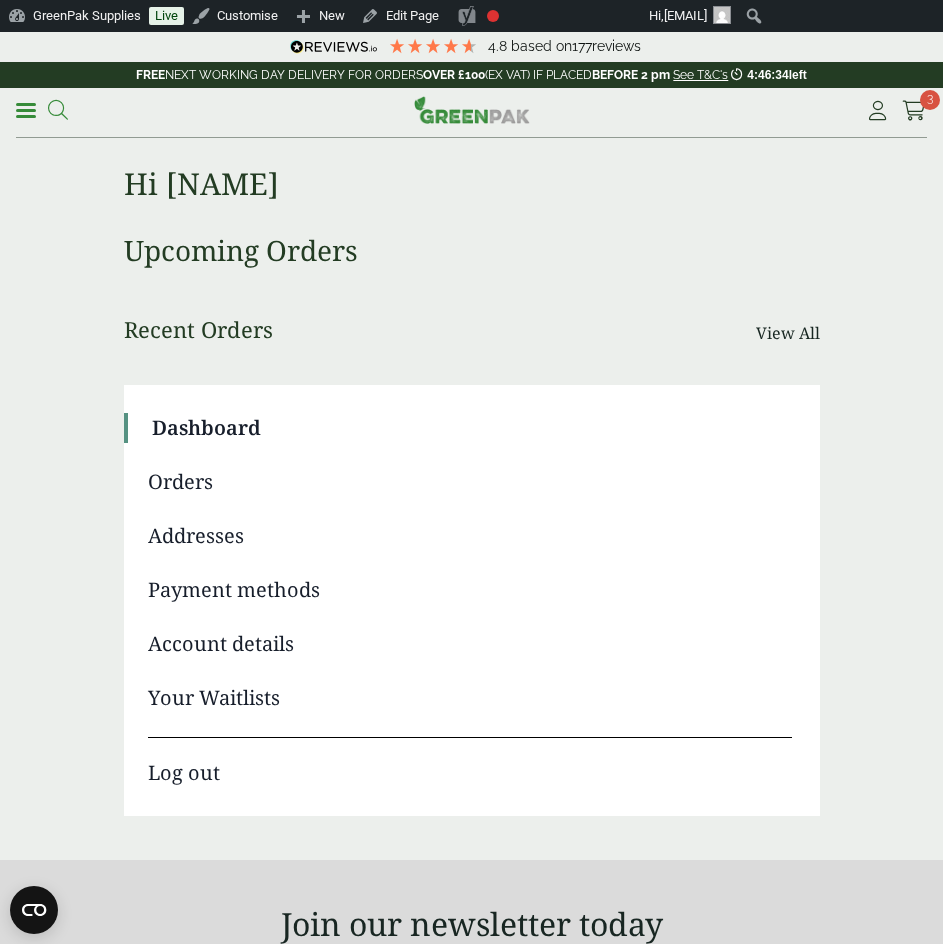 click at bounding box center (58, 110) 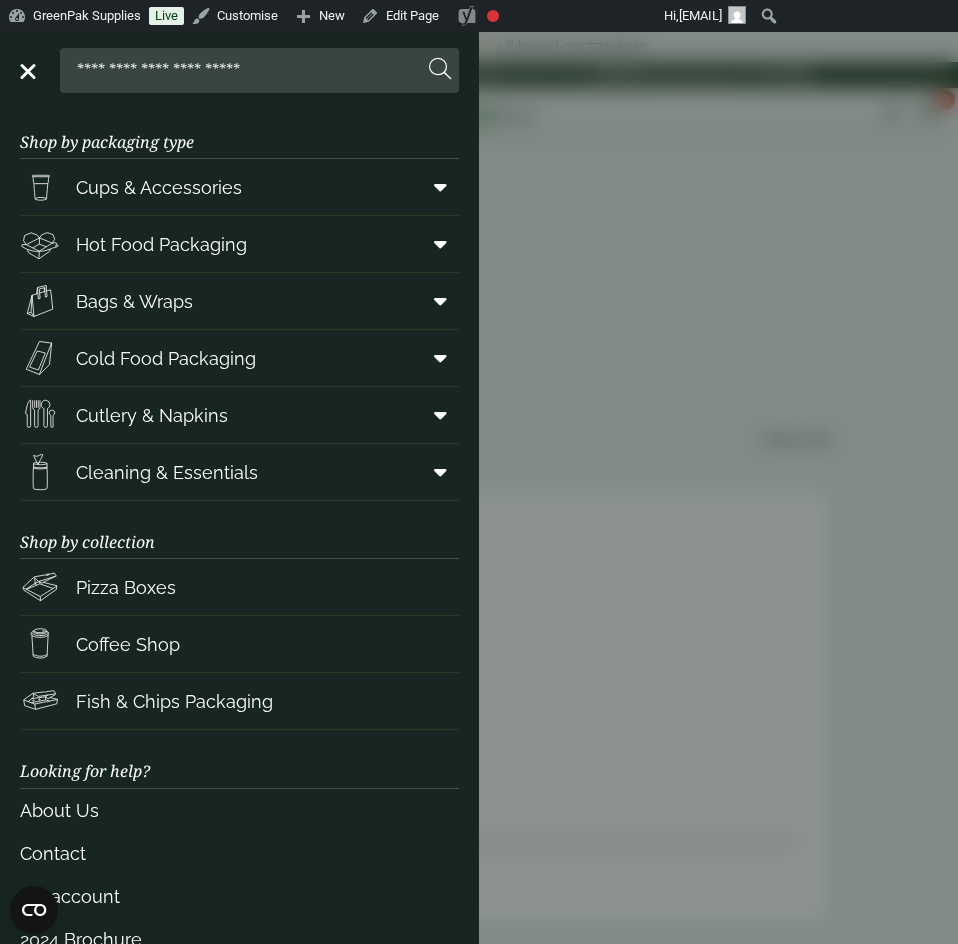 click at bounding box center (245, 70) 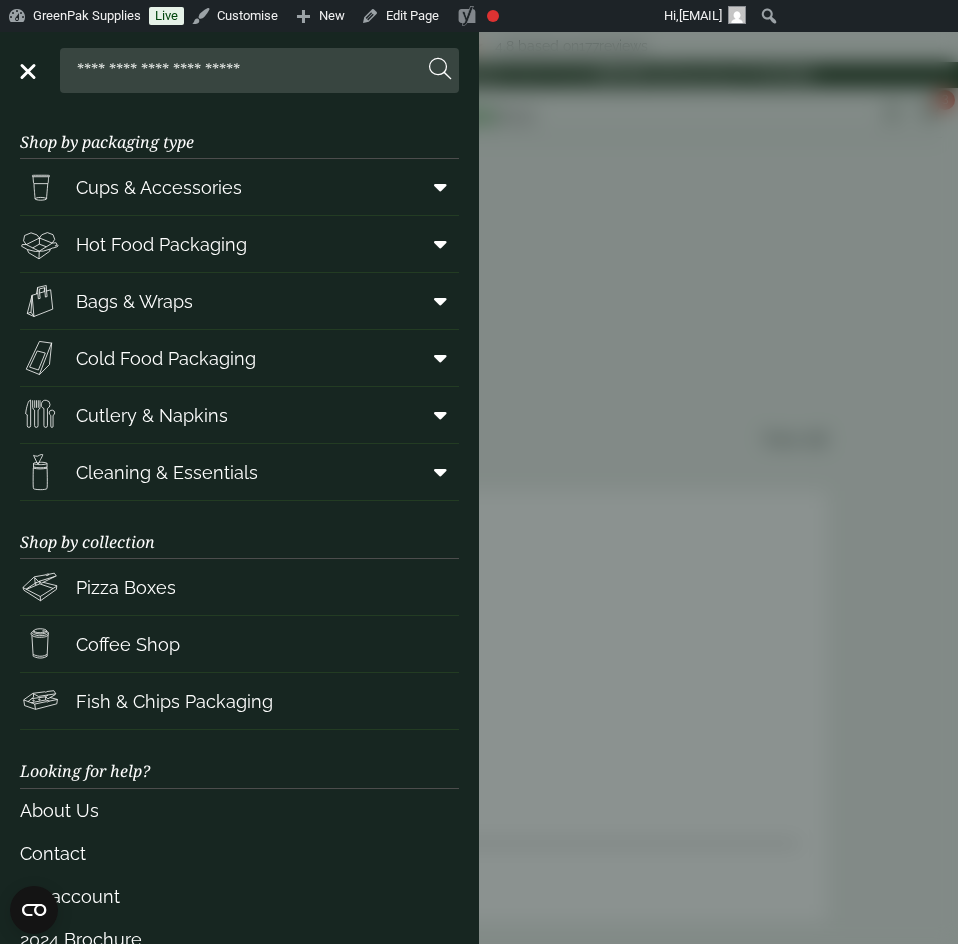 click at bounding box center [245, 70] 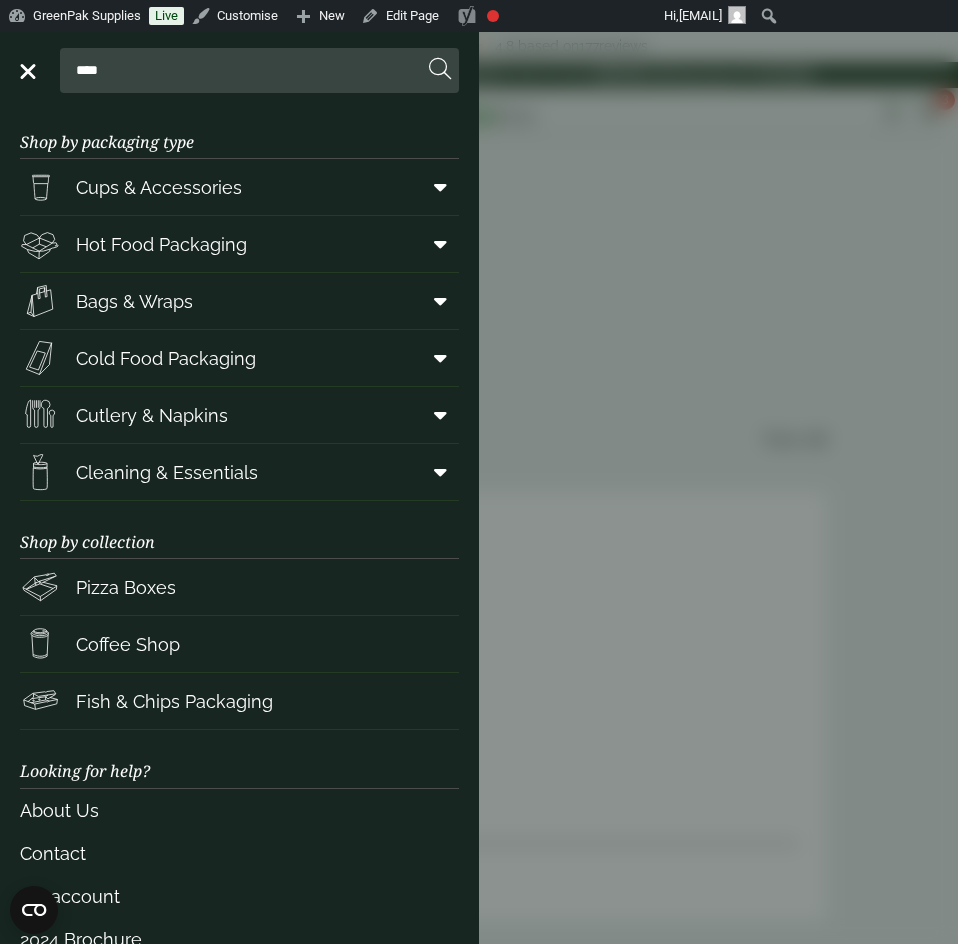 type on "****" 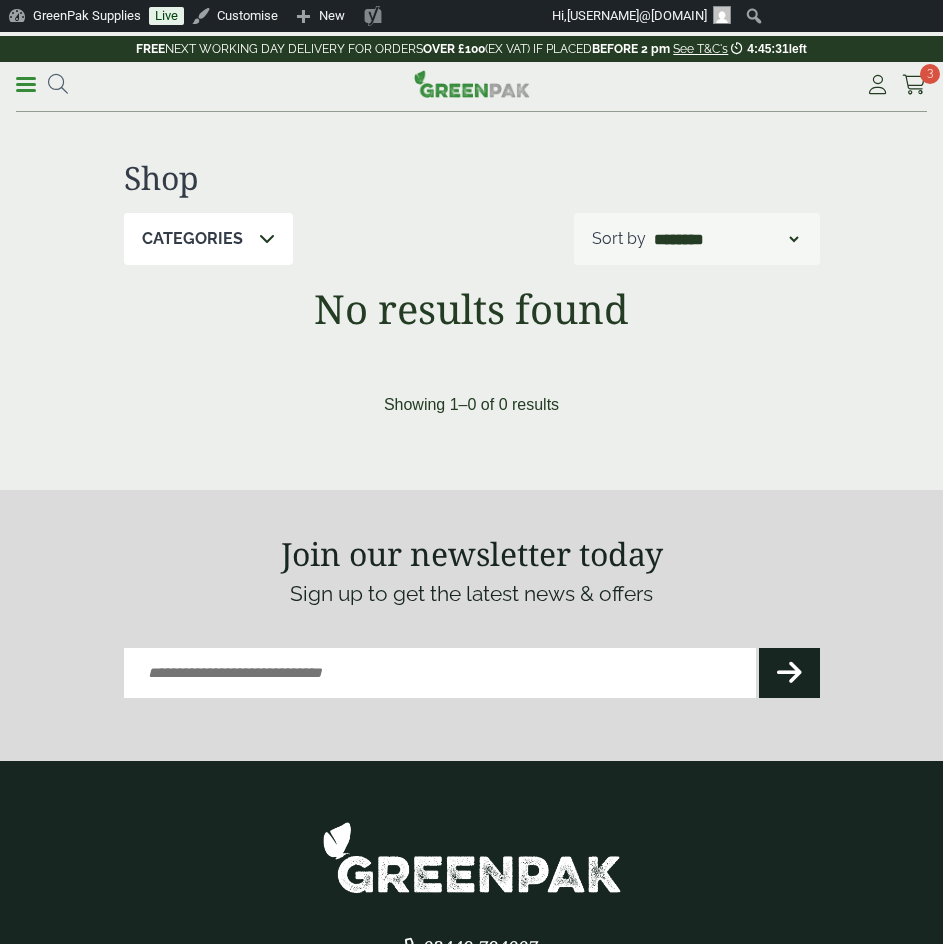 scroll, scrollTop: 0, scrollLeft: 0, axis: both 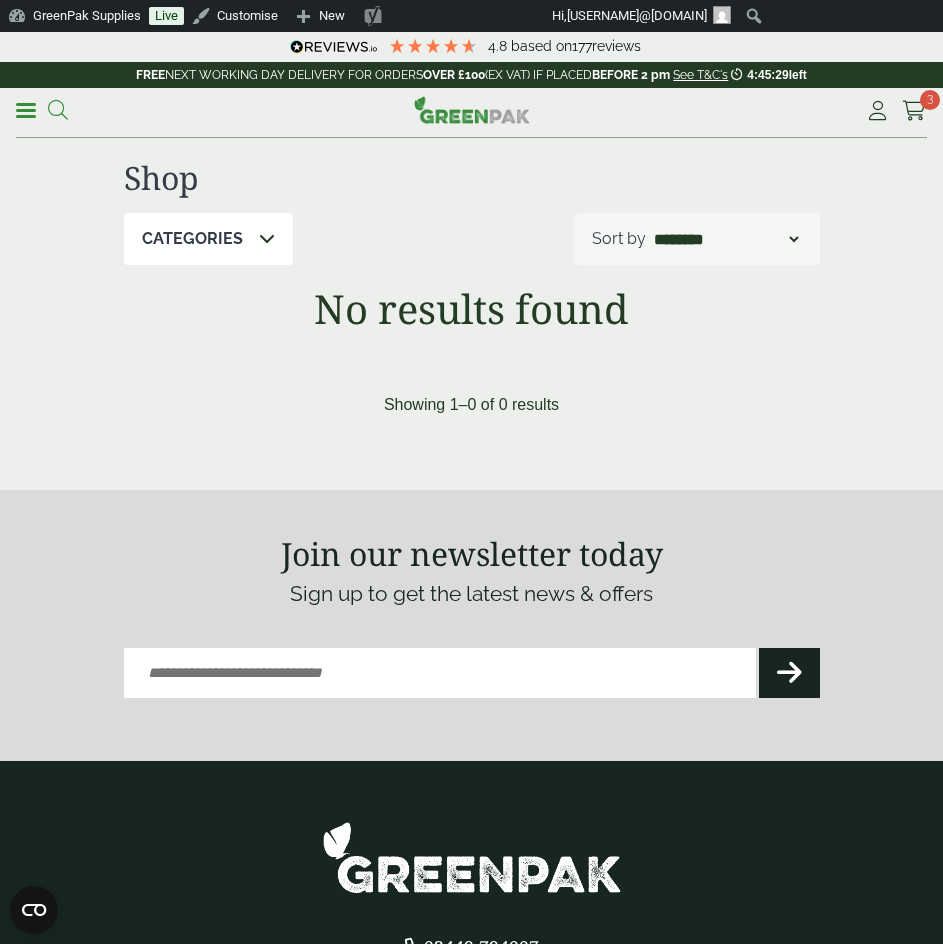 click at bounding box center [58, 110] 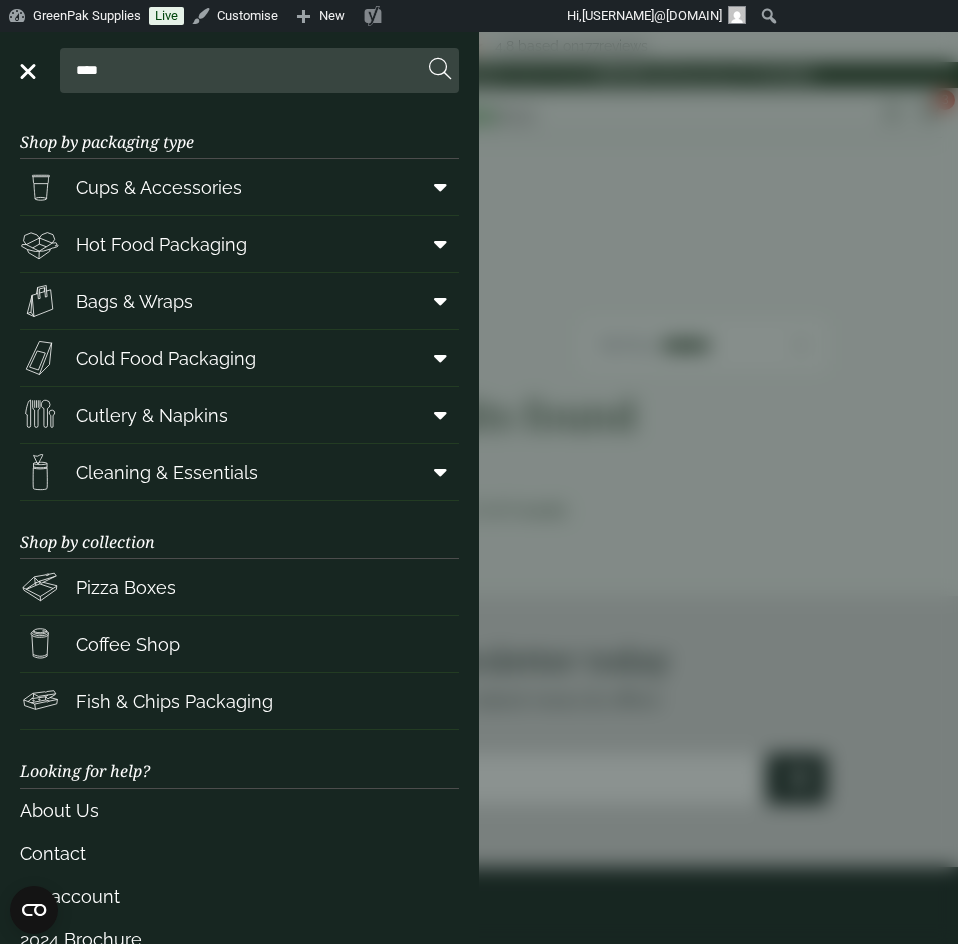 click on "****" at bounding box center [245, 70] 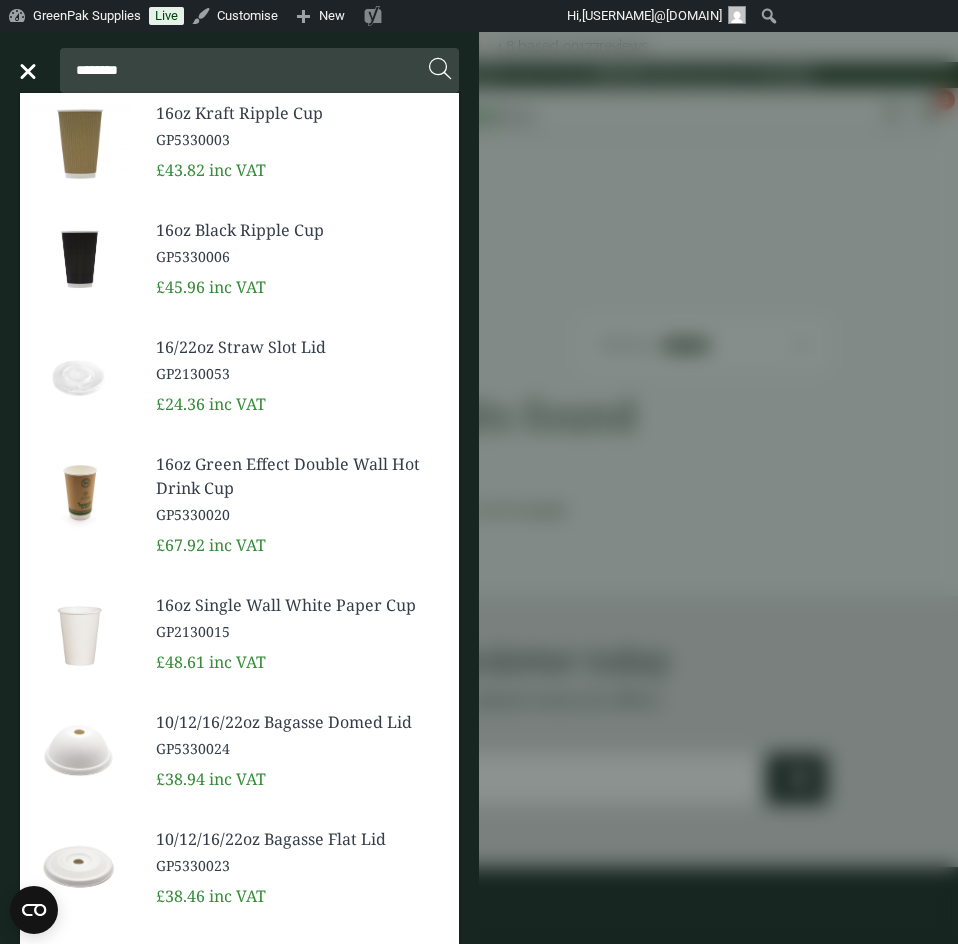 type on "********" 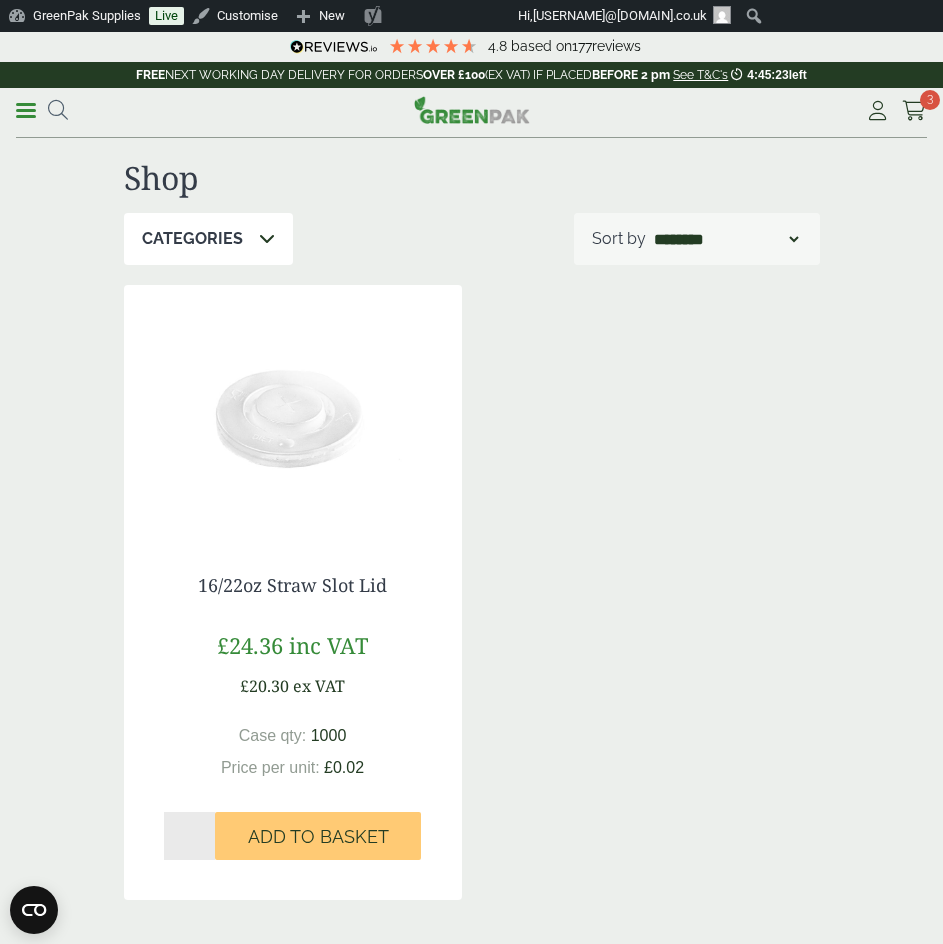 scroll, scrollTop: 0, scrollLeft: 0, axis: both 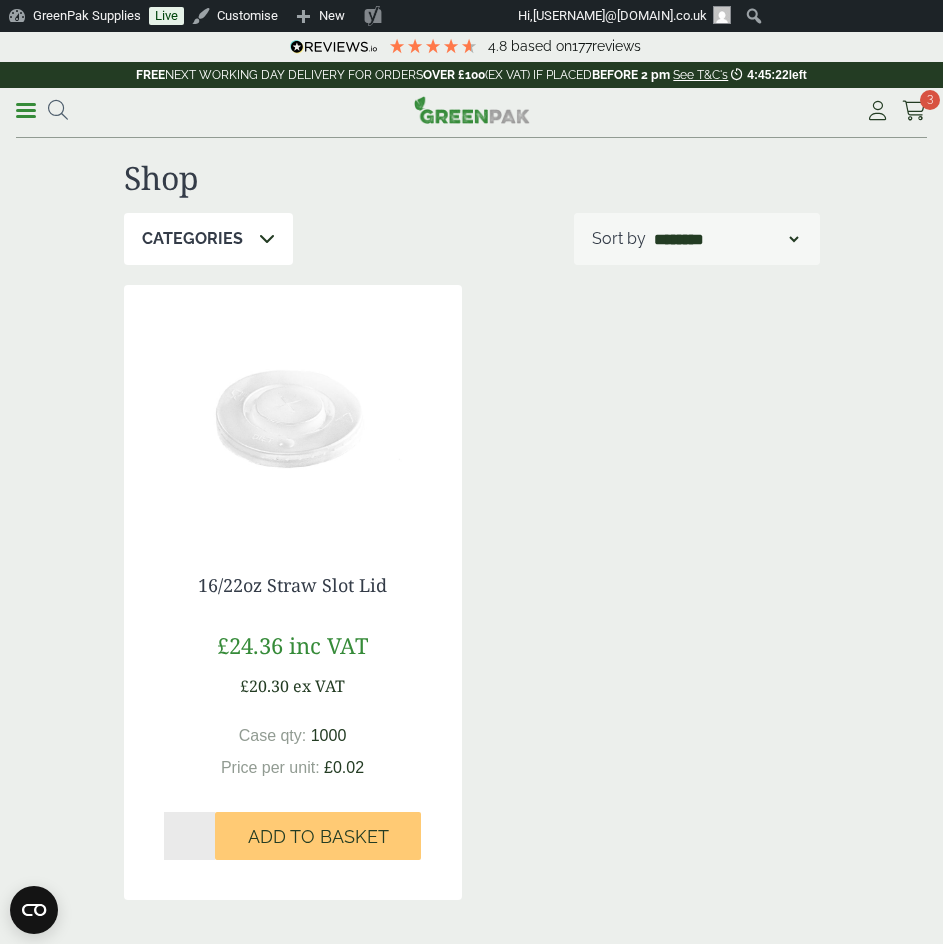 click at bounding box center [293, 410] 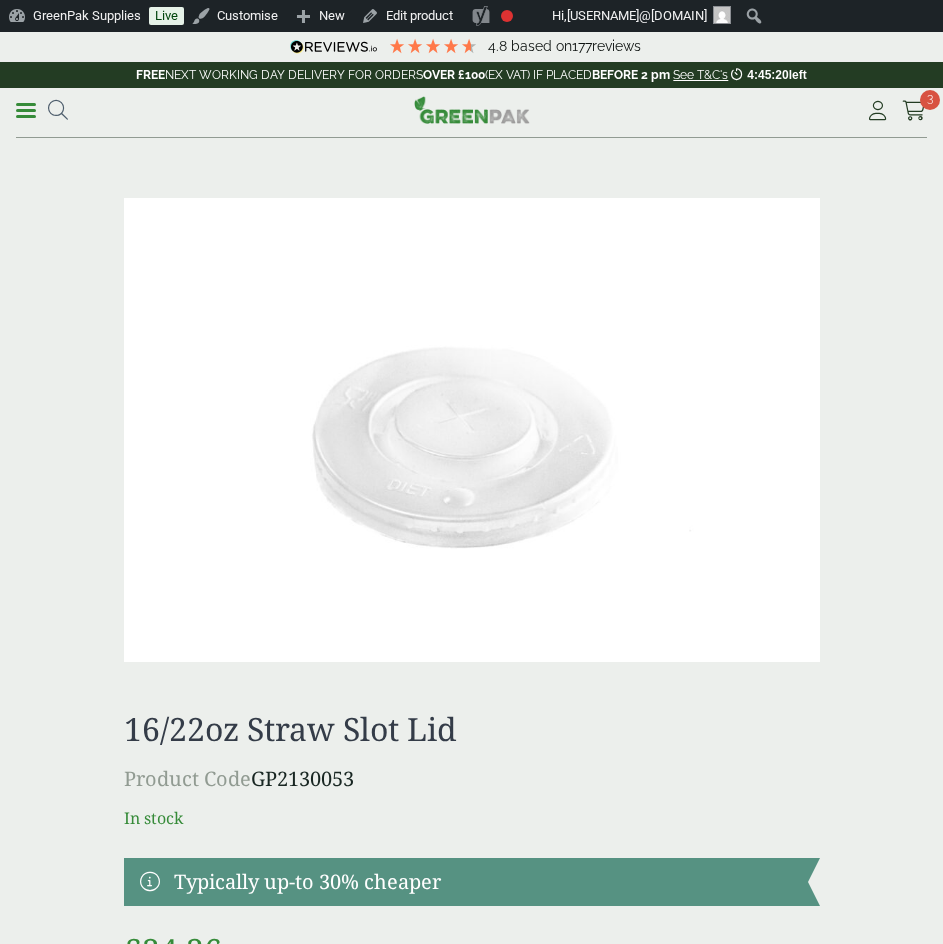 scroll, scrollTop: 0, scrollLeft: 0, axis: both 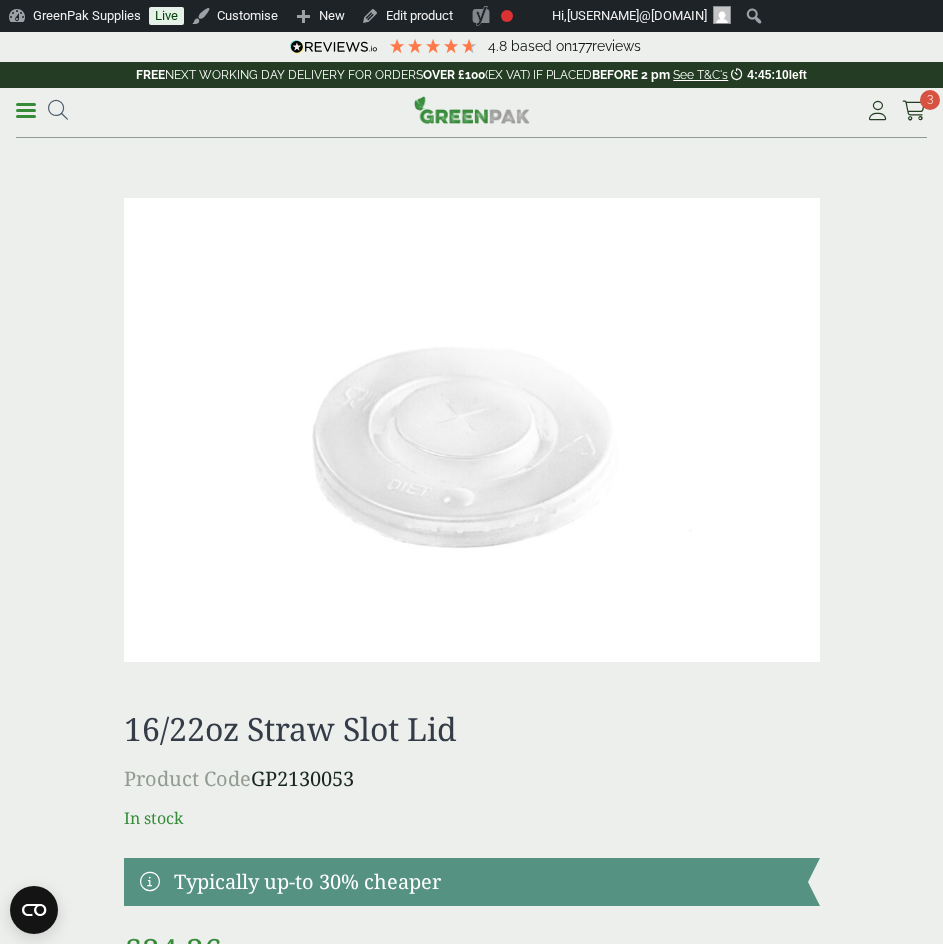 drag, startPoint x: 283, startPoint y: 781, endPoint x: 377, endPoint y: 779, distance: 94.02127 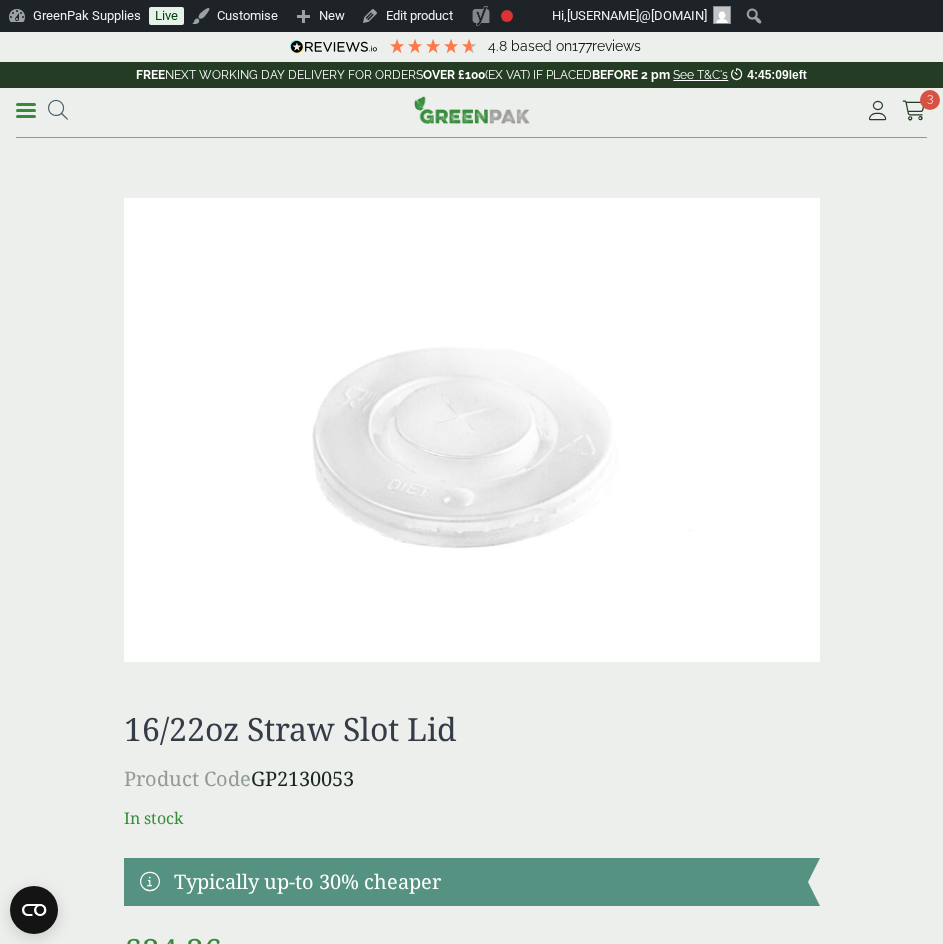copy on "2130053" 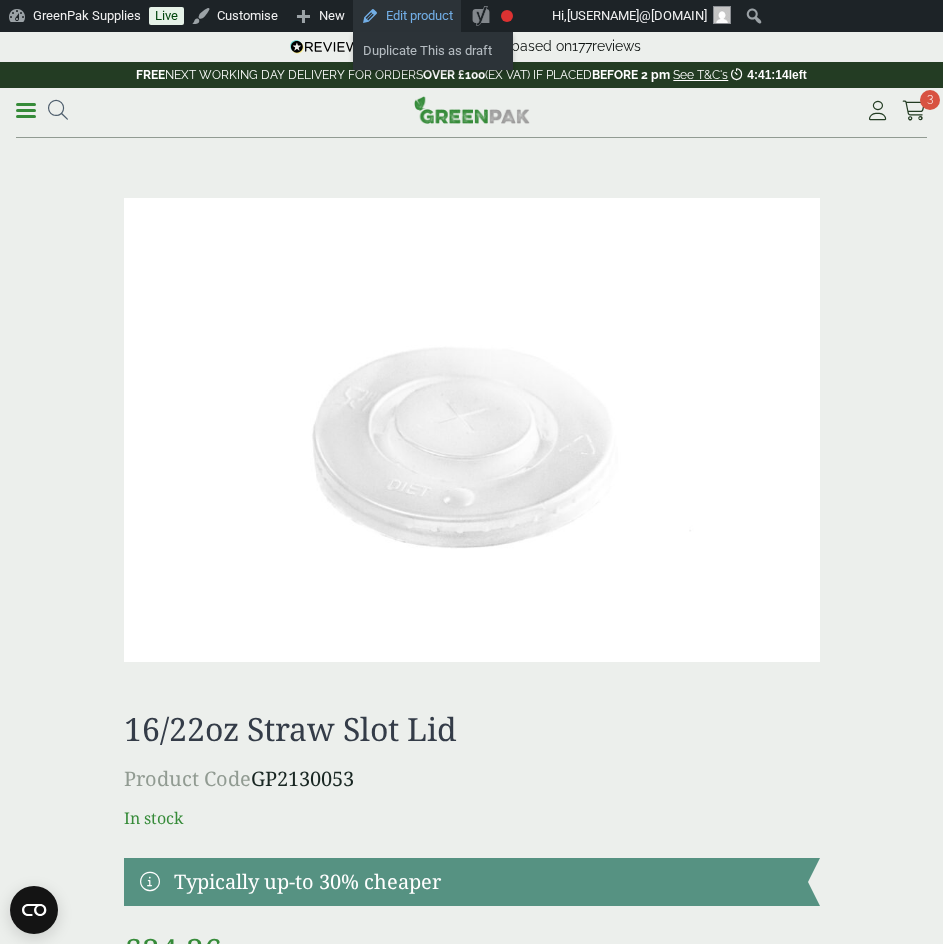 click on "Edit product" at bounding box center (407, 16) 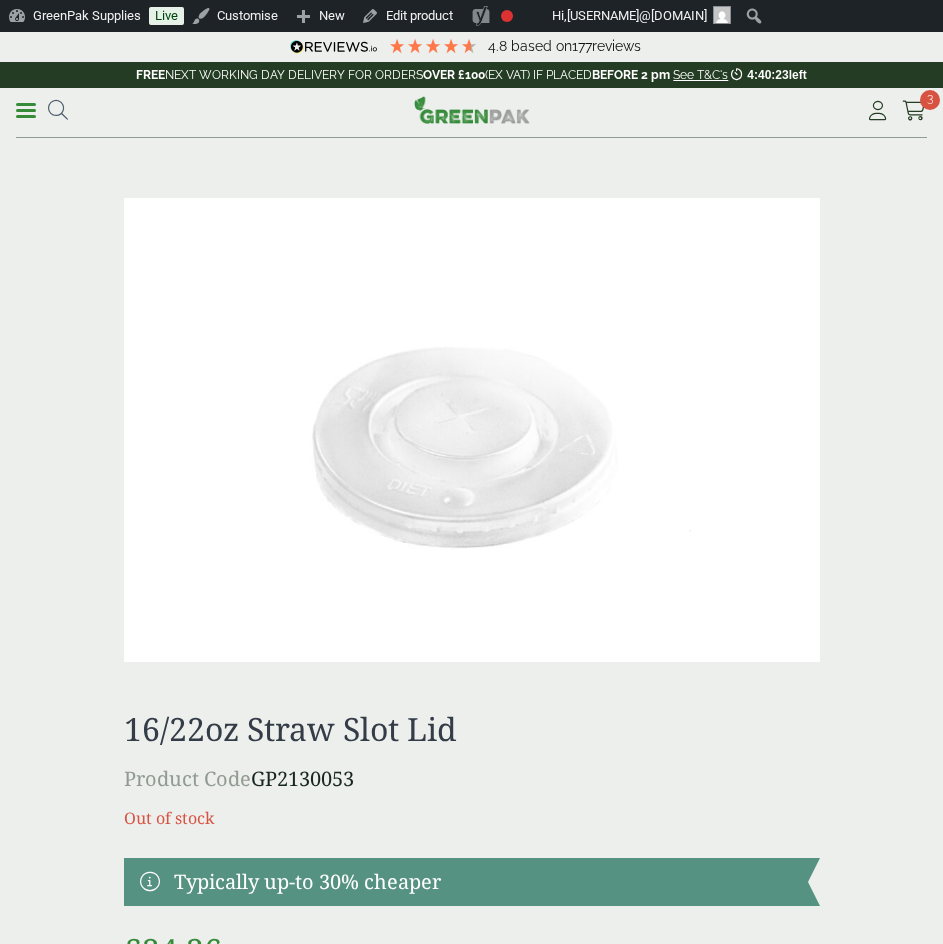 scroll, scrollTop: 0, scrollLeft: 0, axis: both 